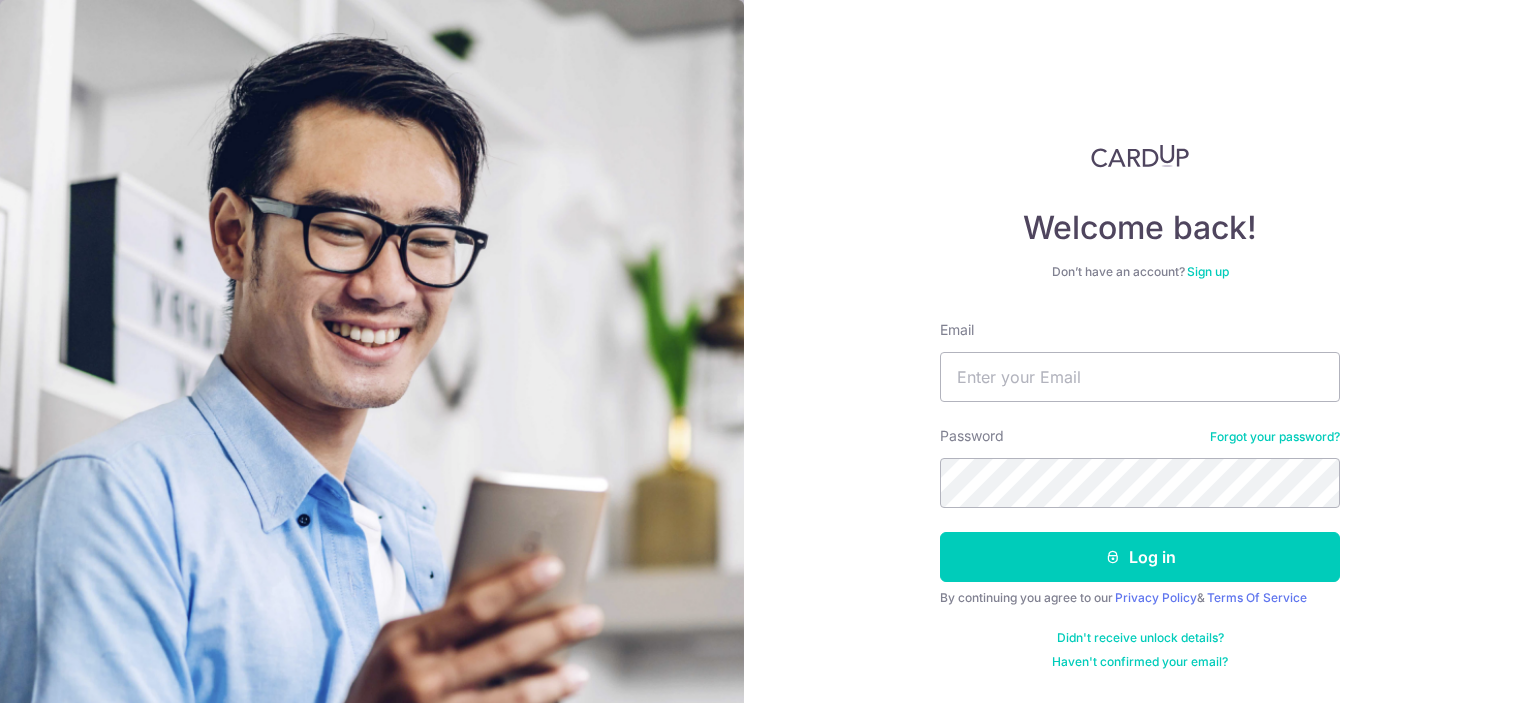 scroll, scrollTop: 0, scrollLeft: 0, axis: both 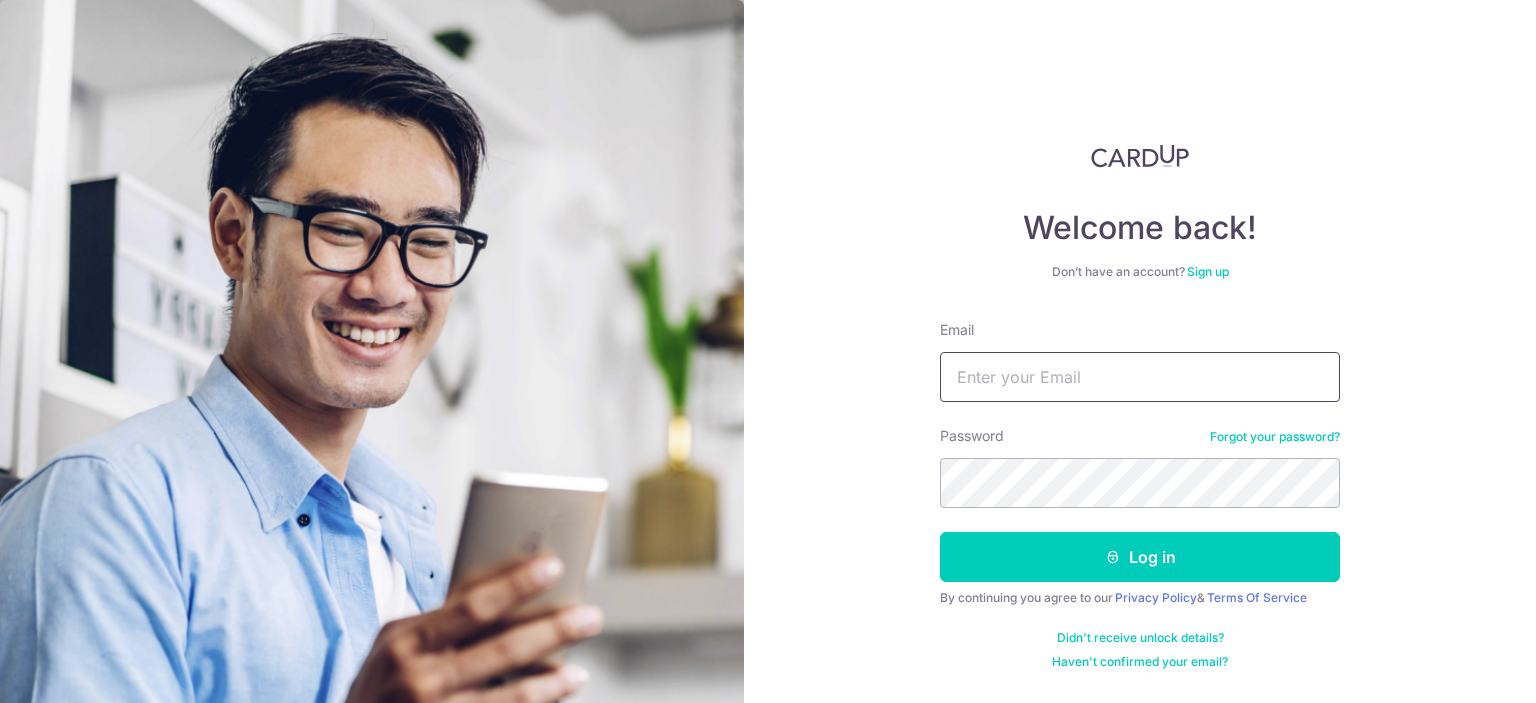click on "Email" at bounding box center [1140, 377] 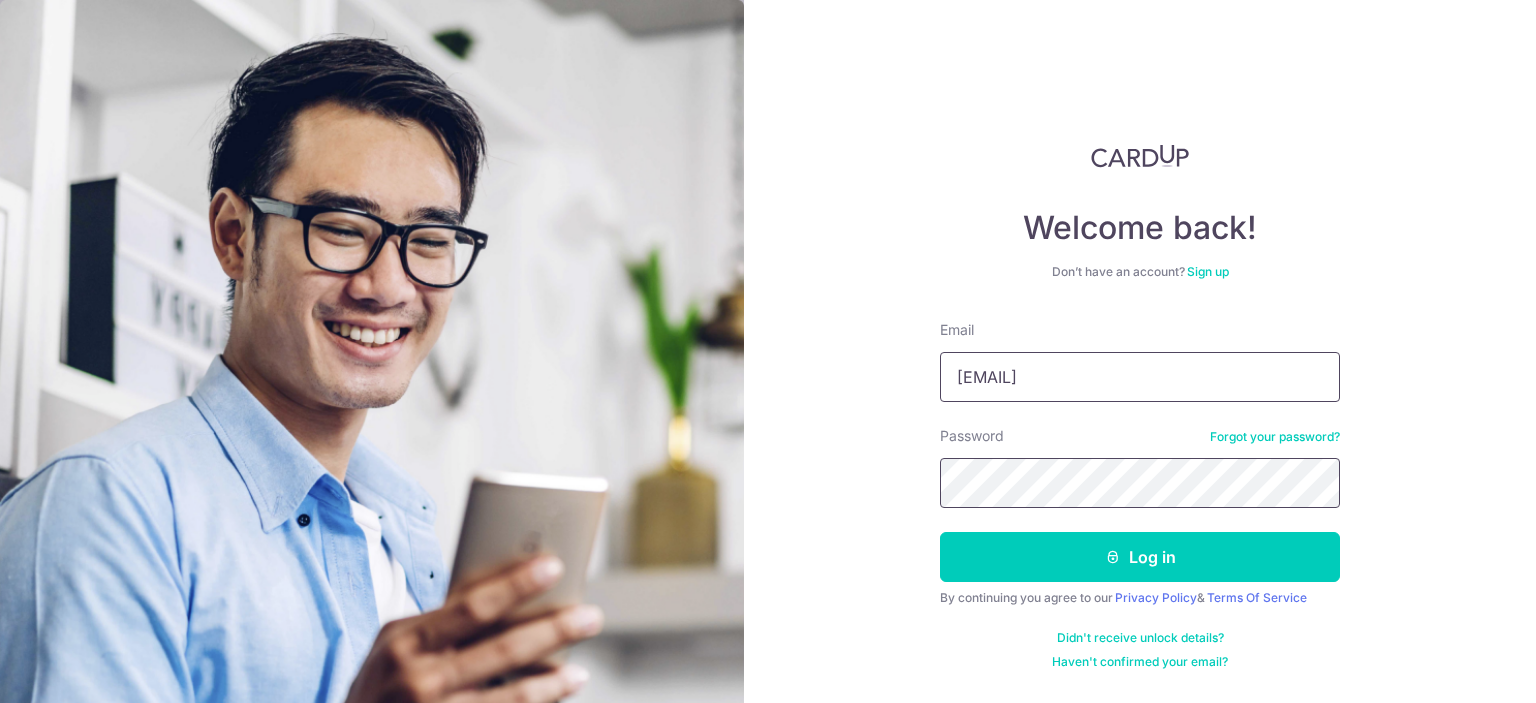 click on "Log in" at bounding box center (1140, 557) 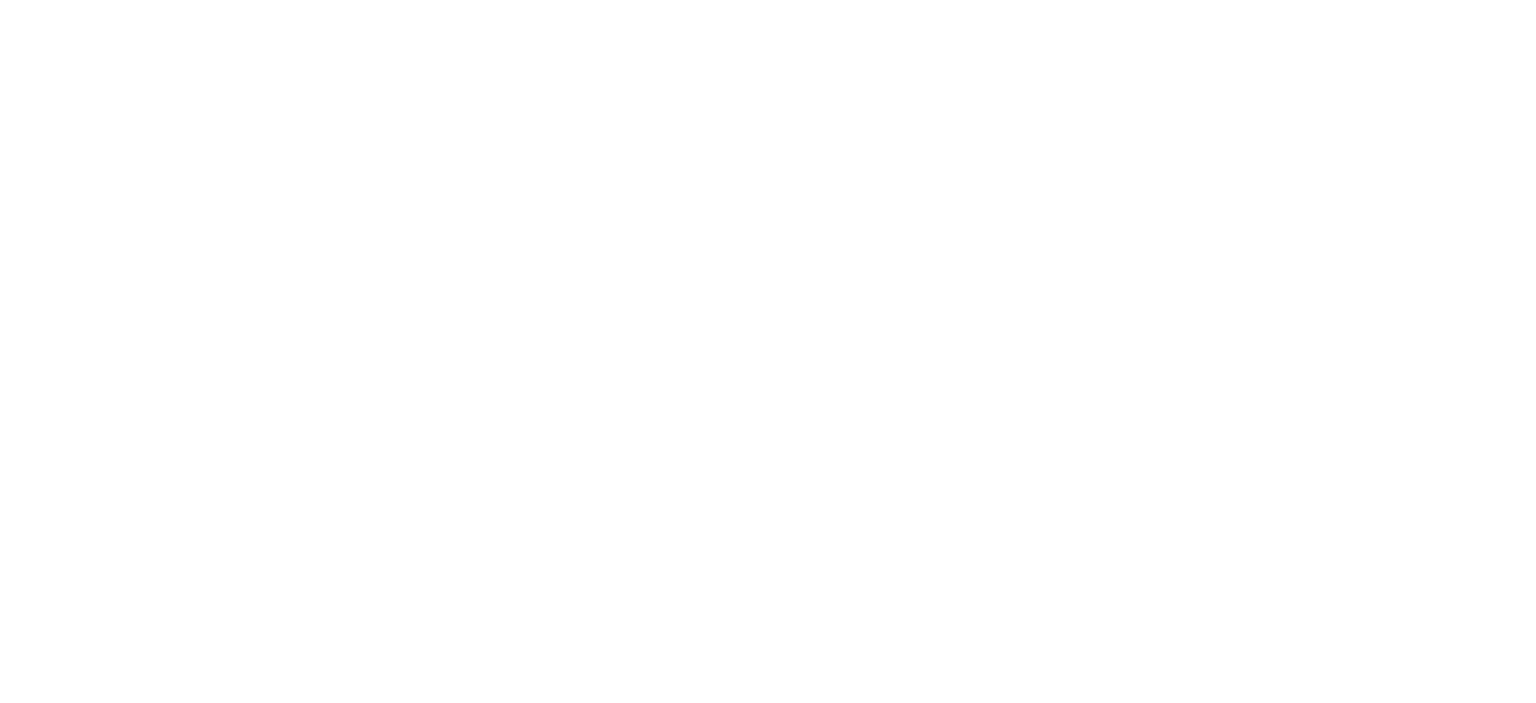 scroll, scrollTop: 0, scrollLeft: 0, axis: both 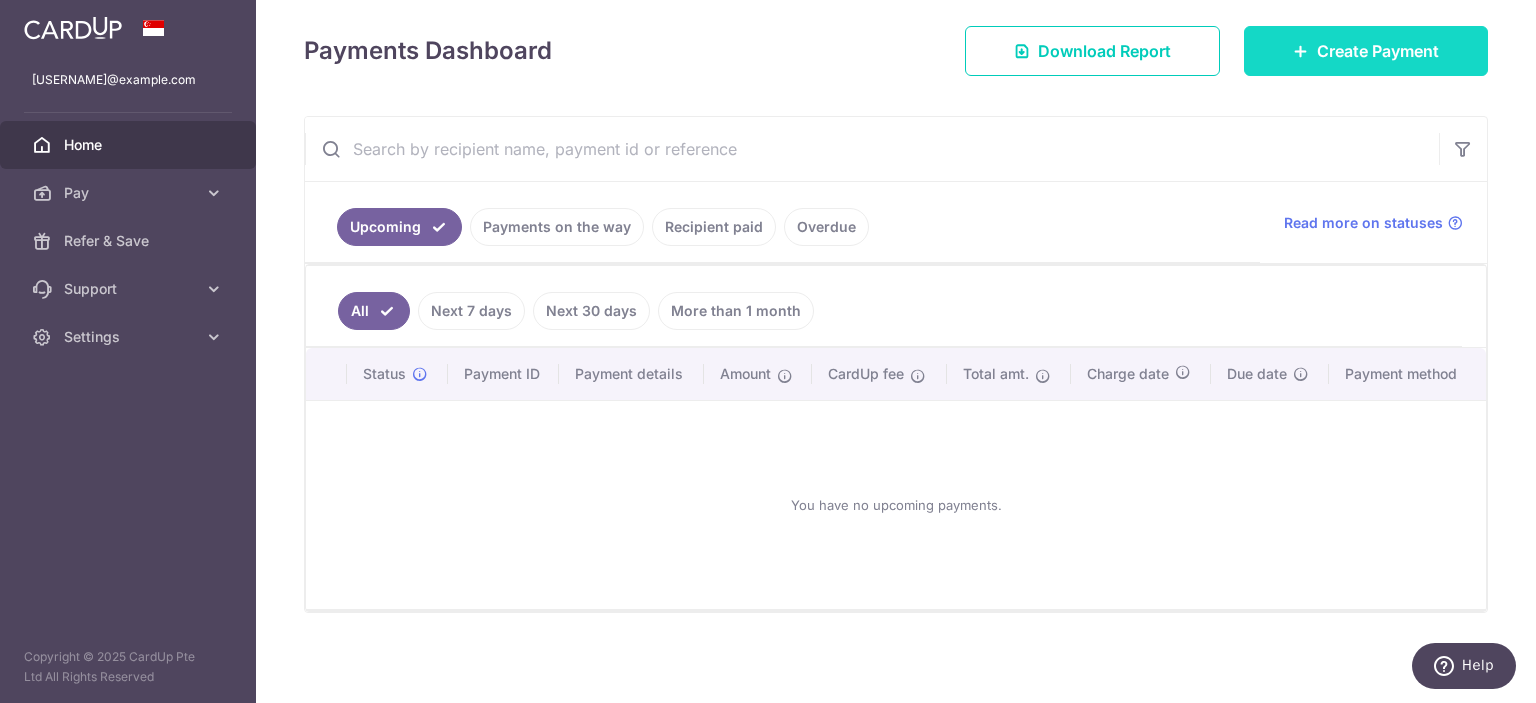 click on "Create Payment" at bounding box center [1378, 51] 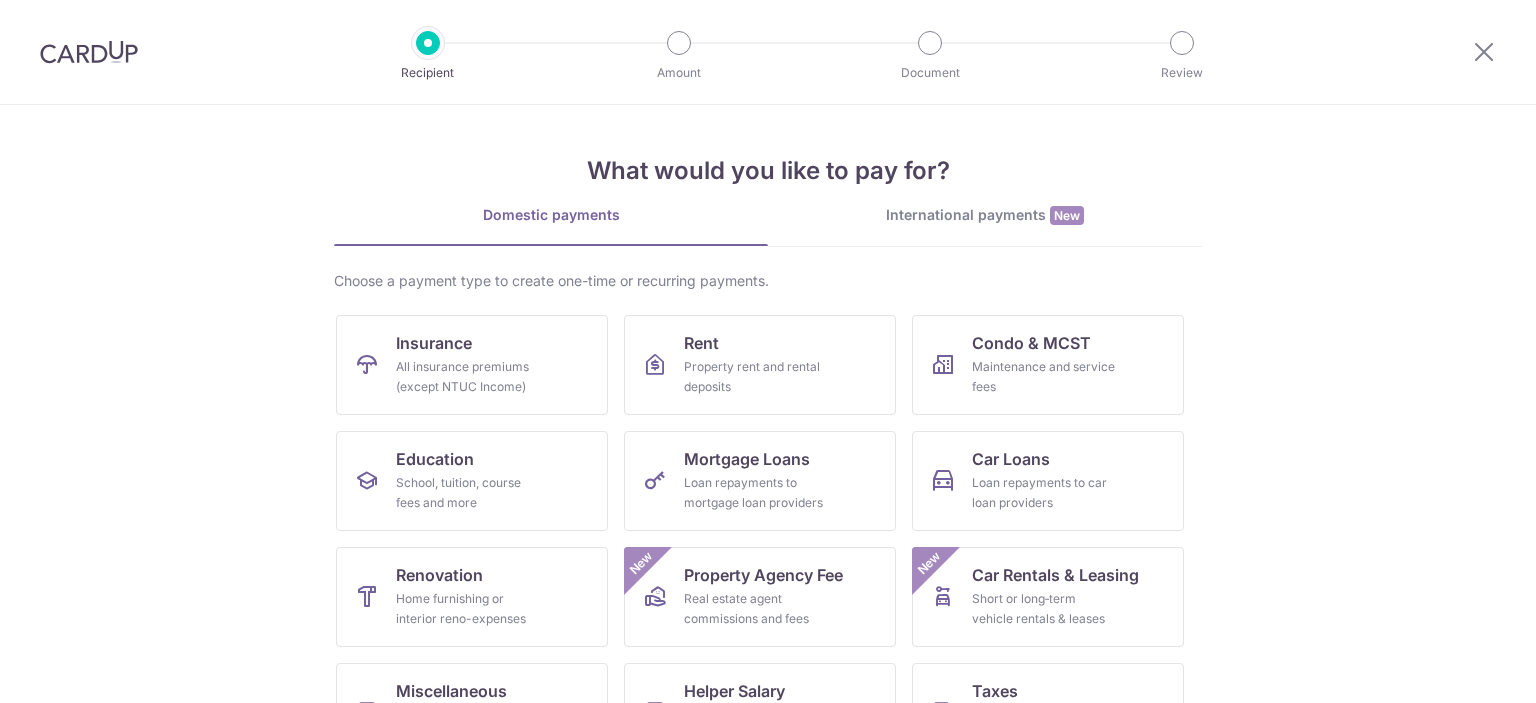 scroll, scrollTop: 0, scrollLeft: 0, axis: both 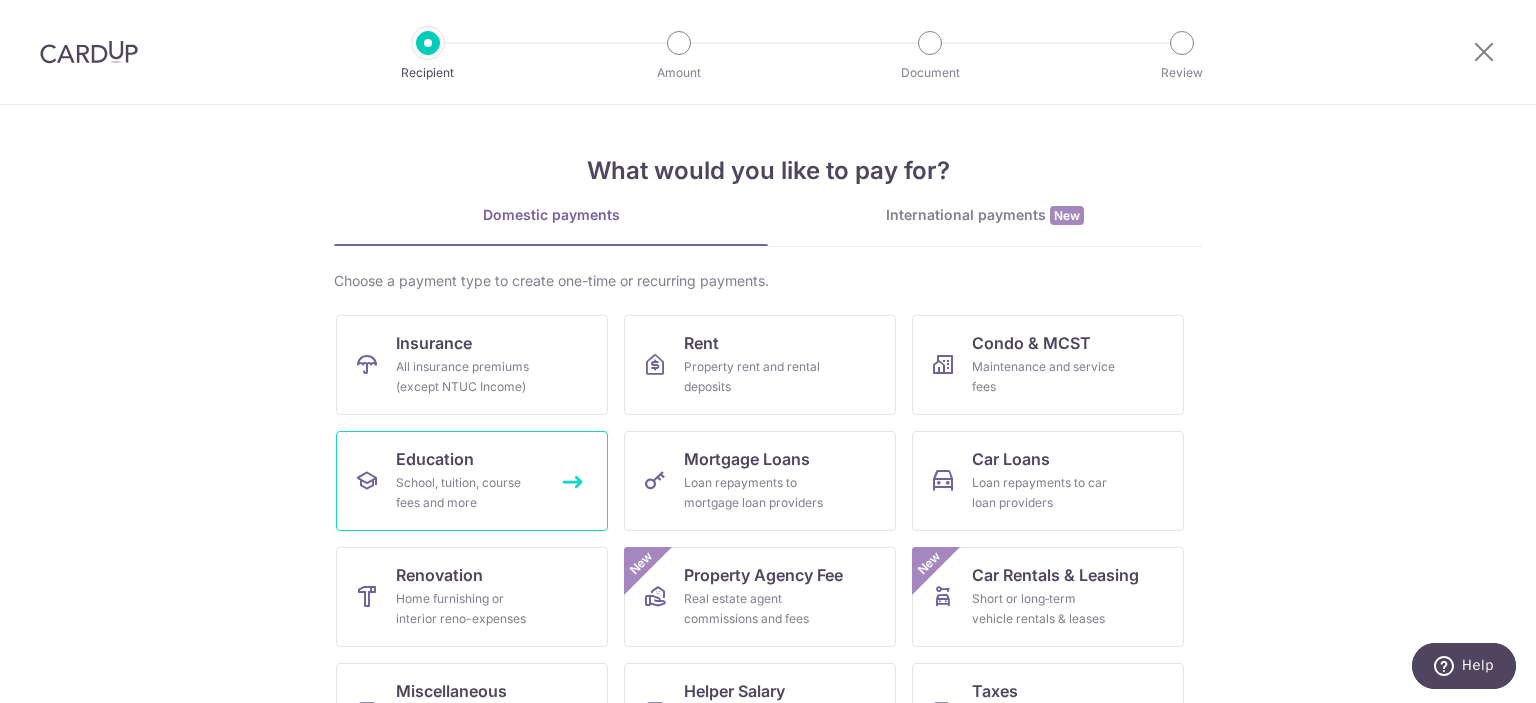 click on "School, tuition, course fees and more" at bounding box center [468, 493] 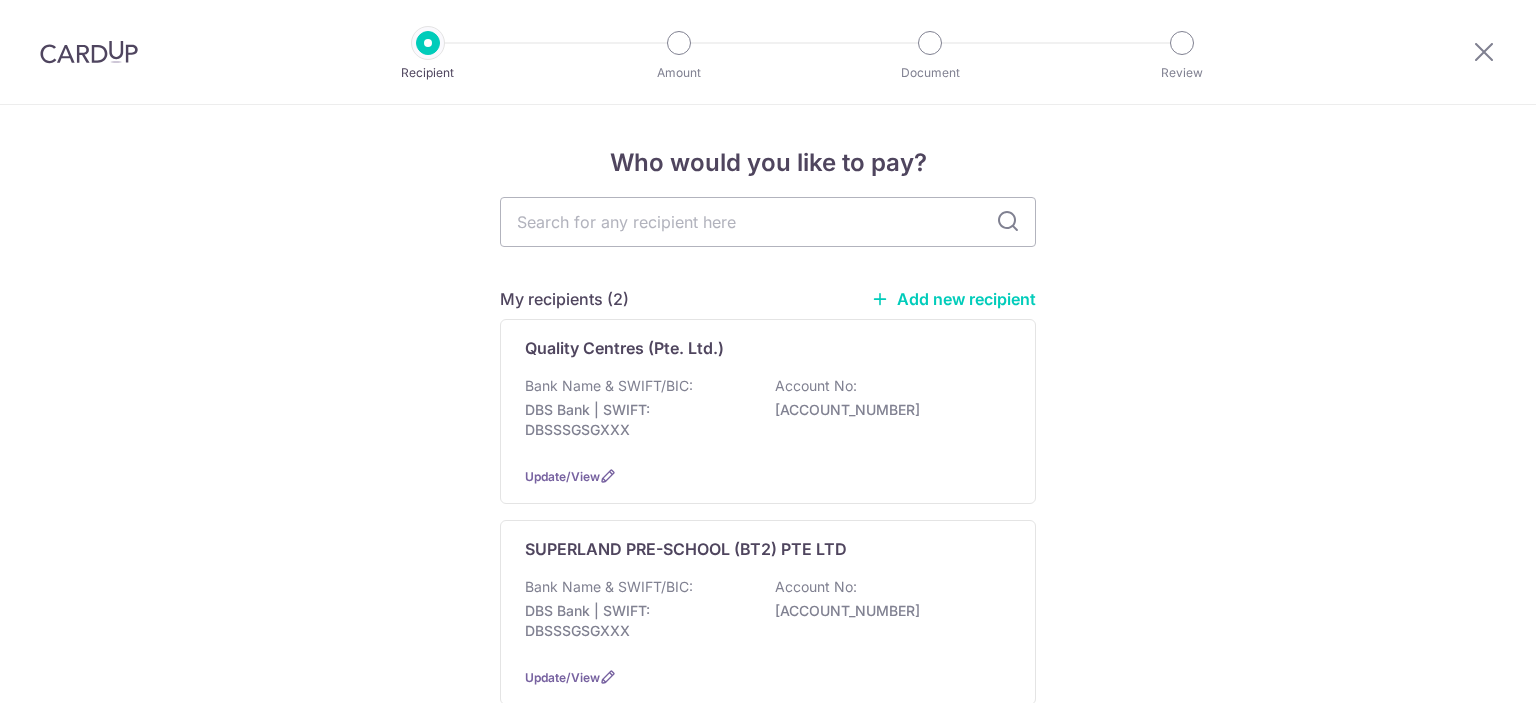 scroll, scrollTop: 0, scrollLeft: 0, axis: both 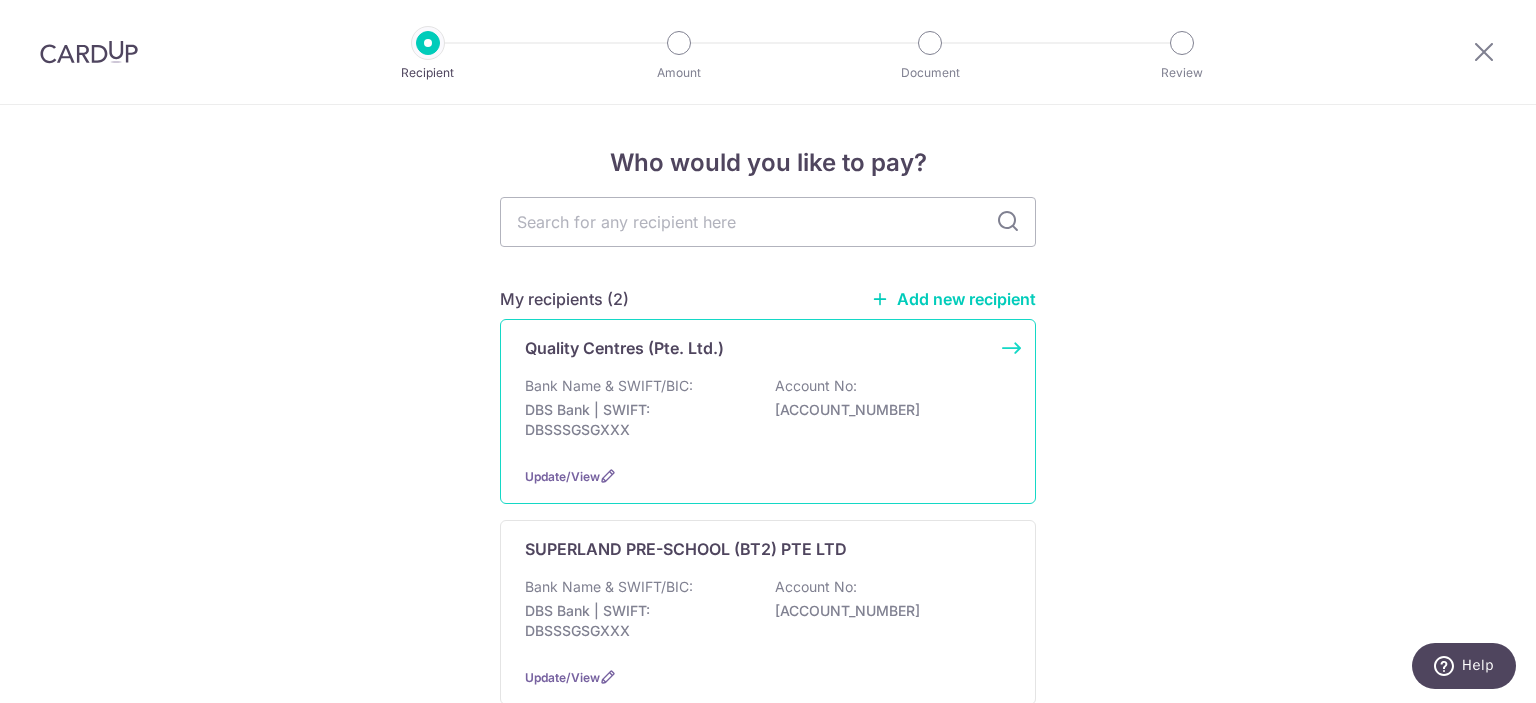 click on "Quality Centres (Pte. Ltd.)
Bank Name & SWIFT/BIC:
DBS Bank | SWIFT: DBSSSGSGXXX
Account No:
2889026711
Update/View" at bounding box center [768, 411] 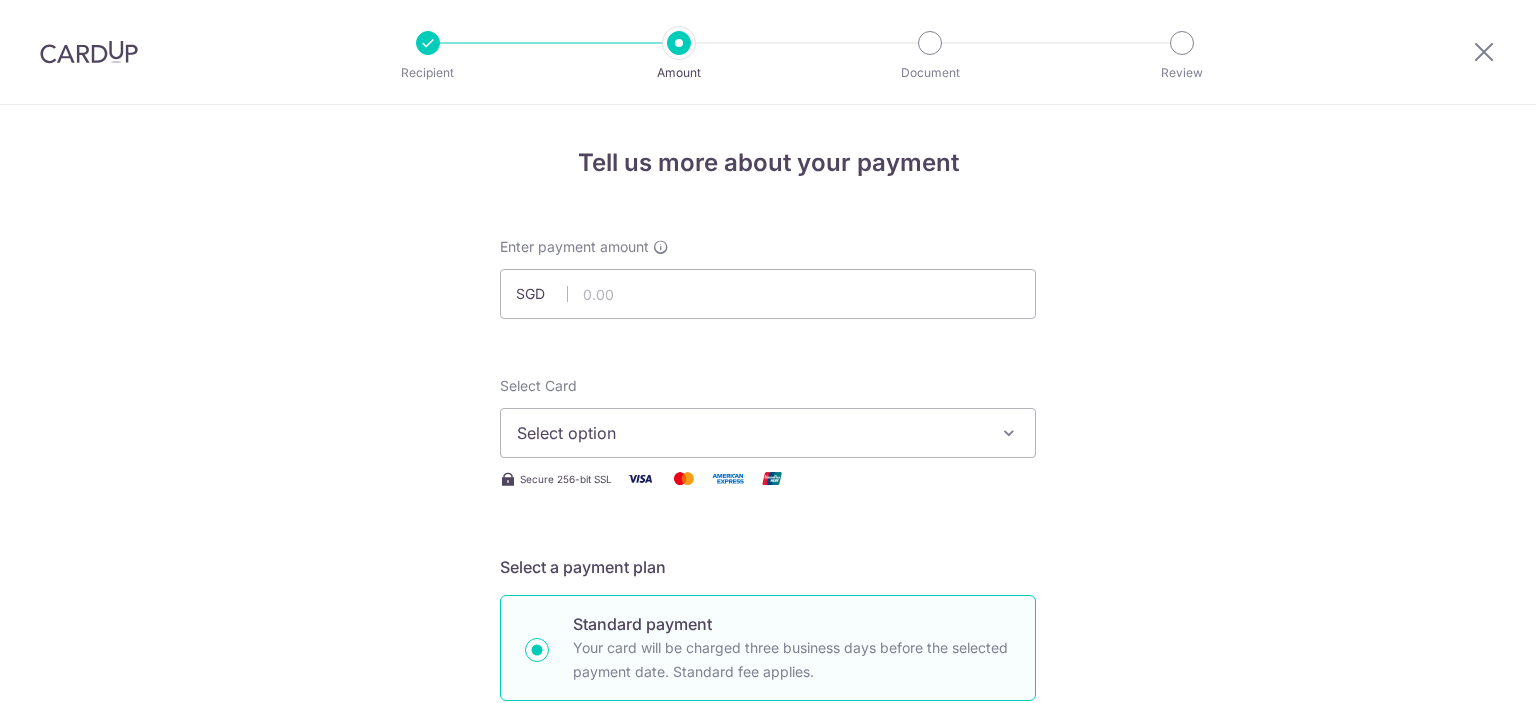 scroll, scrollTop: 0, scrollLeft: 0, axis: both 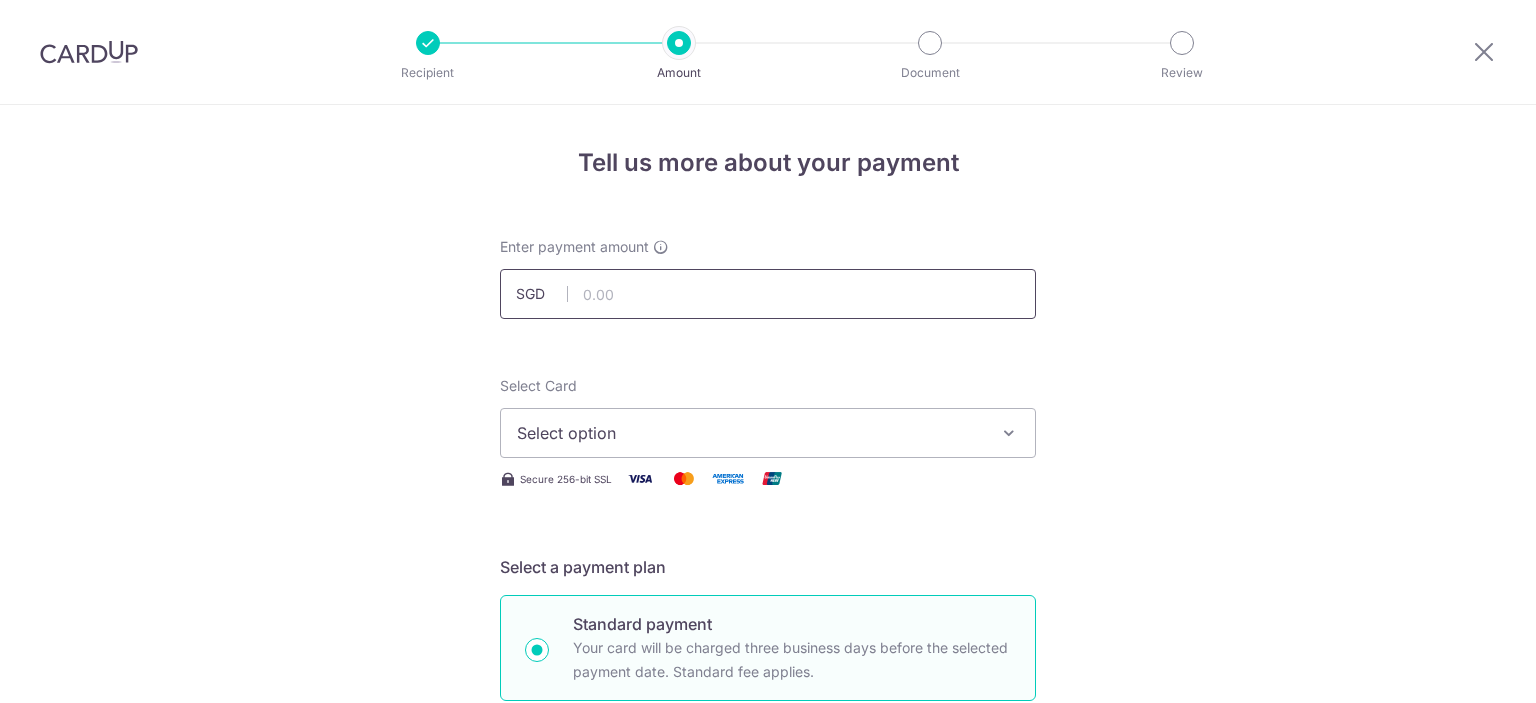 click at bounding box center [768, 294] 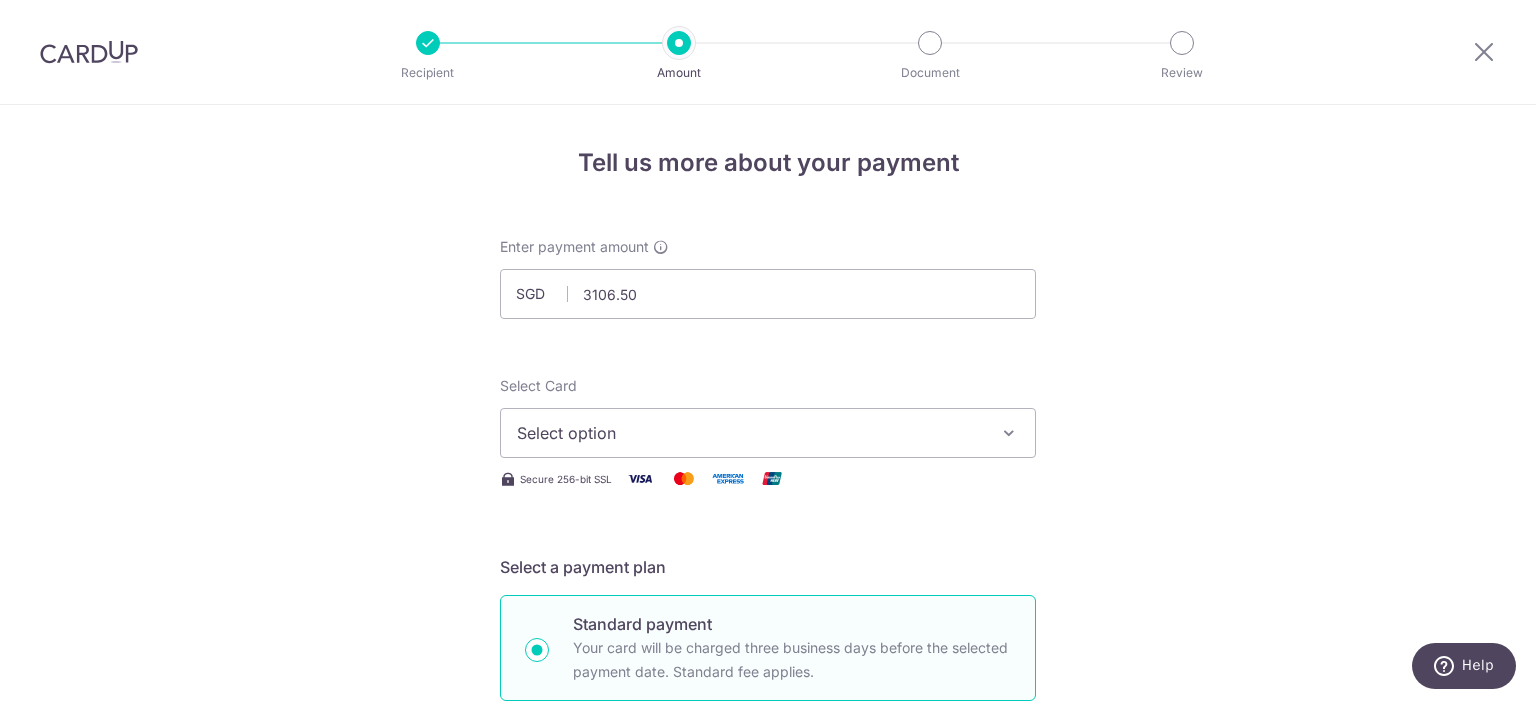 type on "3,106.50" 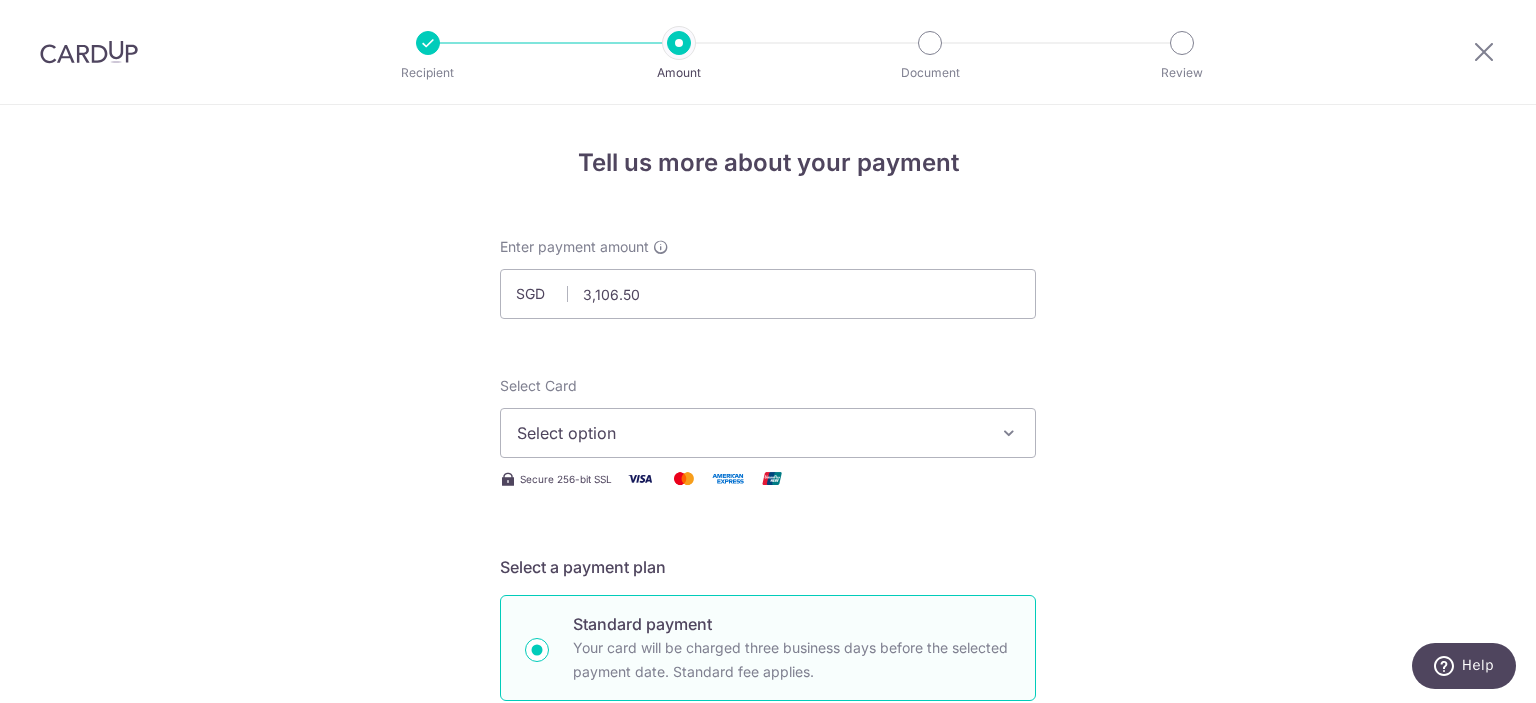 click on "Select option" at bounding box center [750, 433] 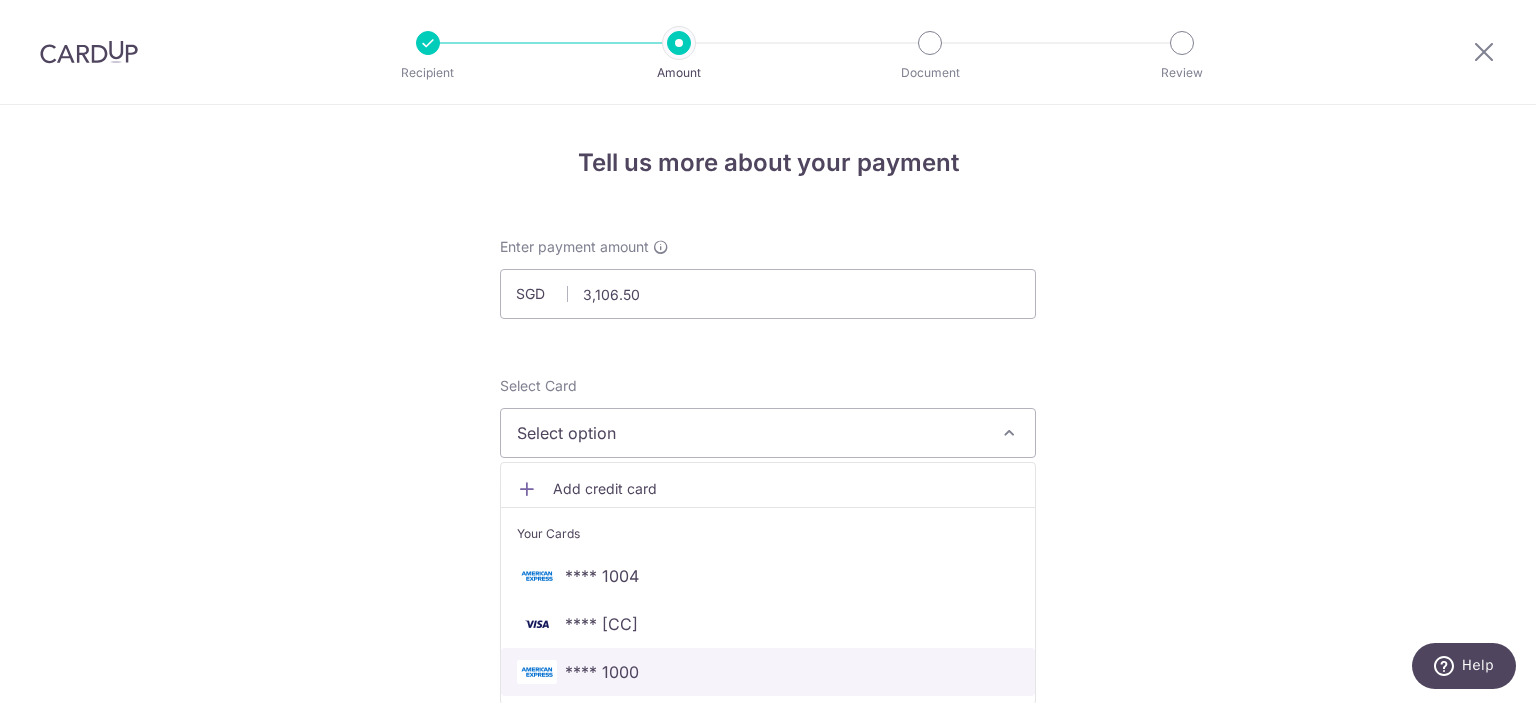 click on "**** 1000" at bounding box center [602, 672] 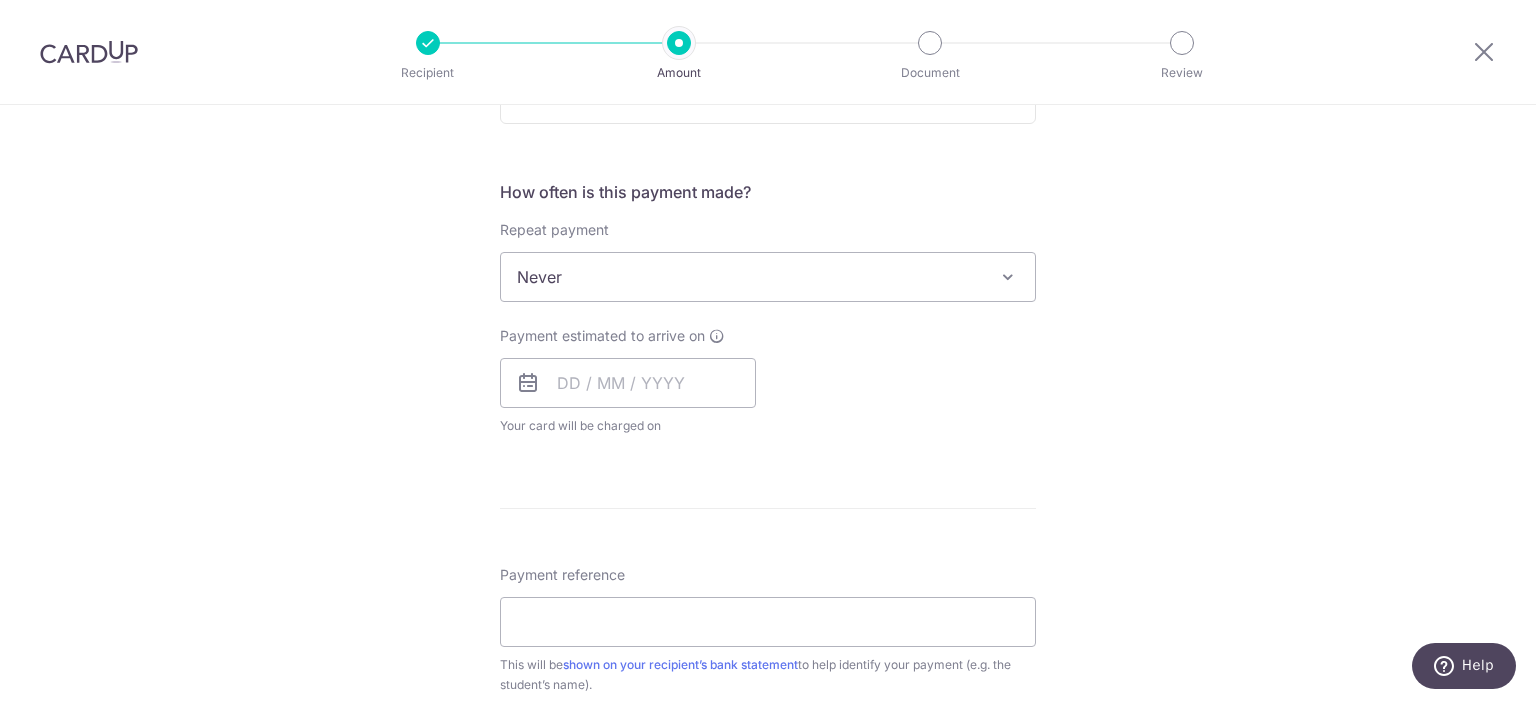 scroll, scrollTop: 700, scrollLeft: 0, axis: vertical 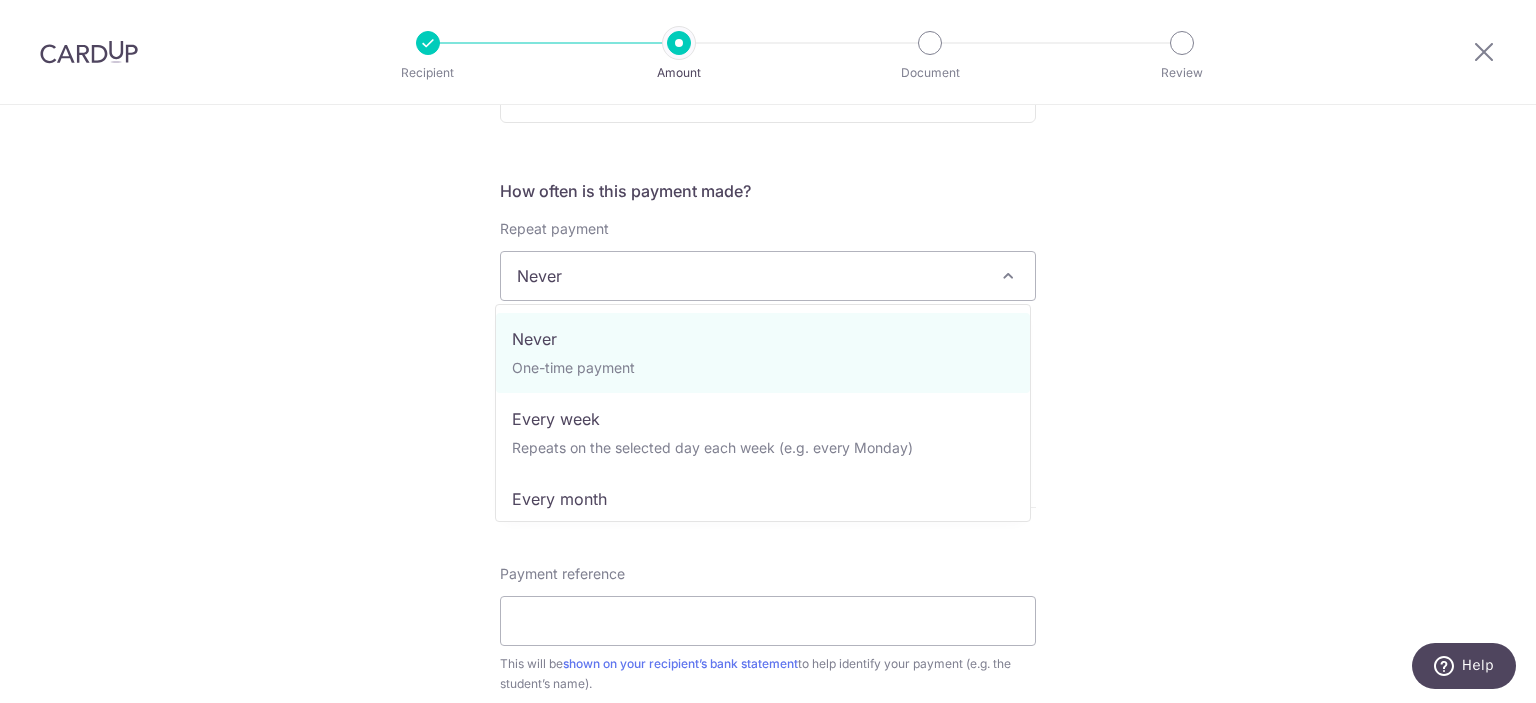 click on "Never" at bounding box center (768, 276) 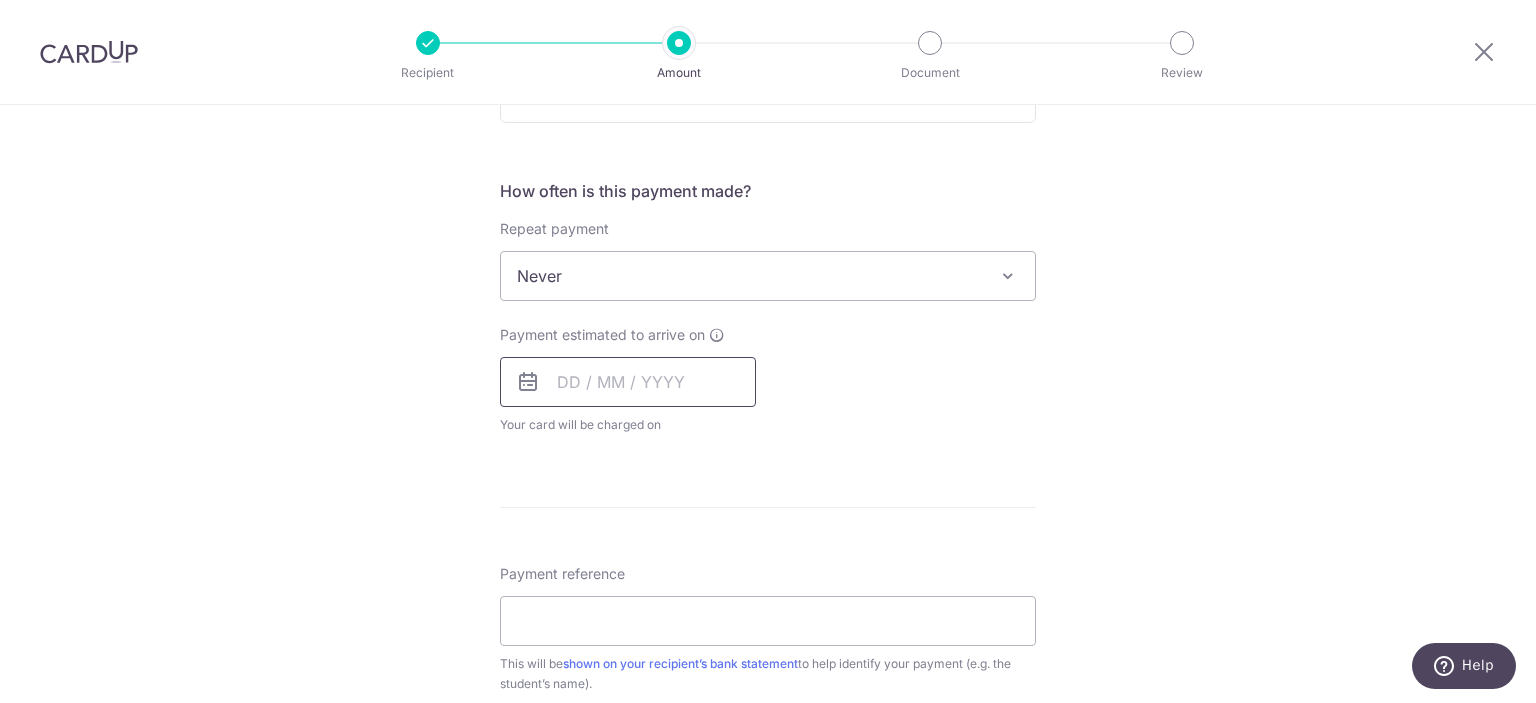 click at bounding box center [628, 382] 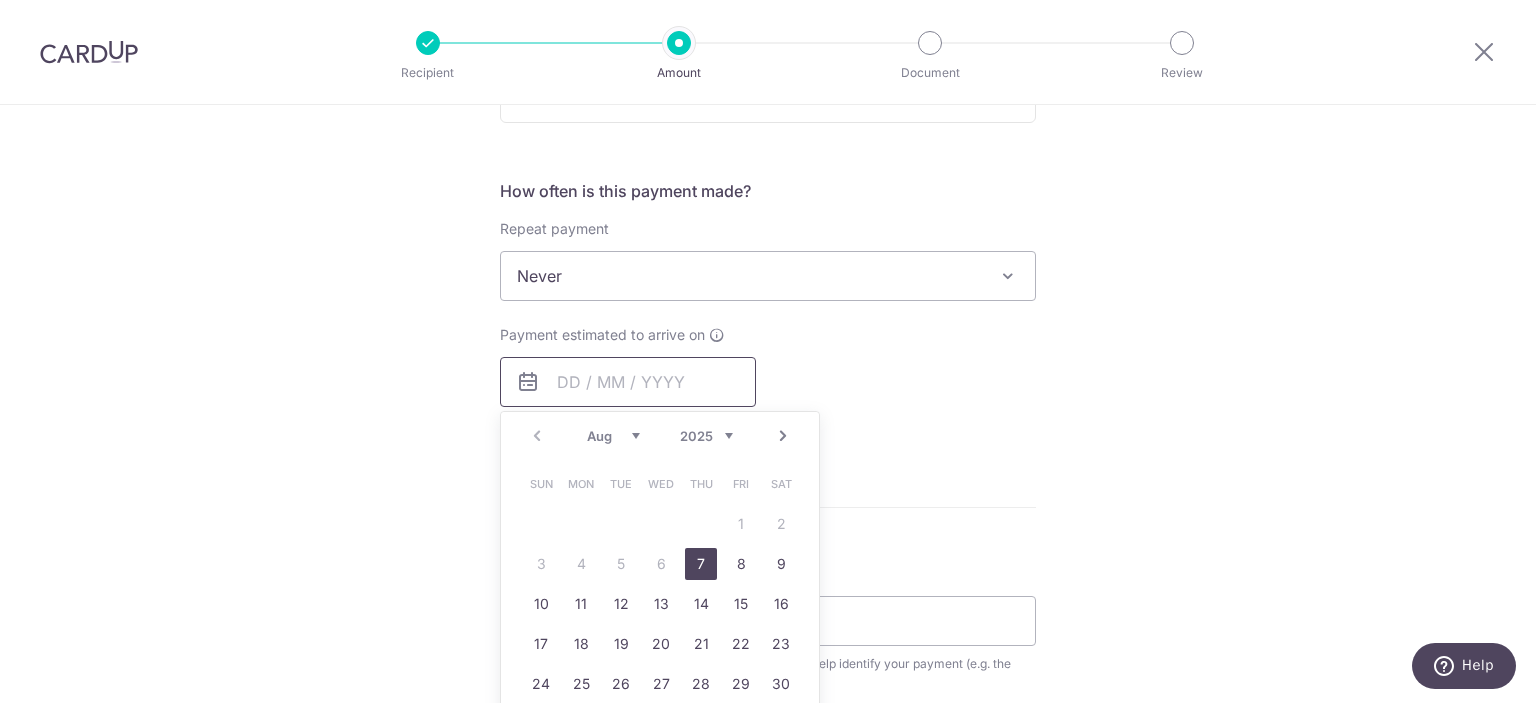click at bounding box center (628, 382) 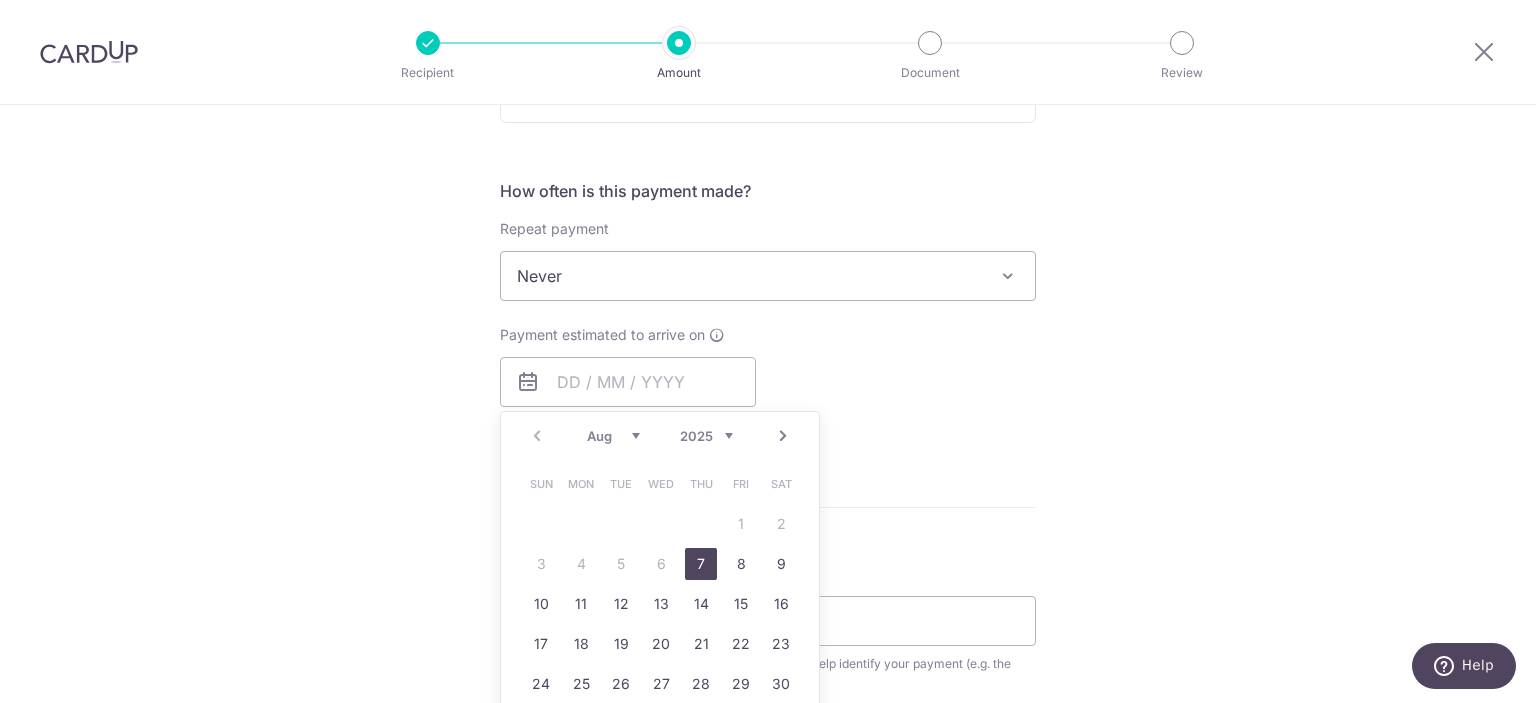 click on "7" at bounding box center (701, 564) 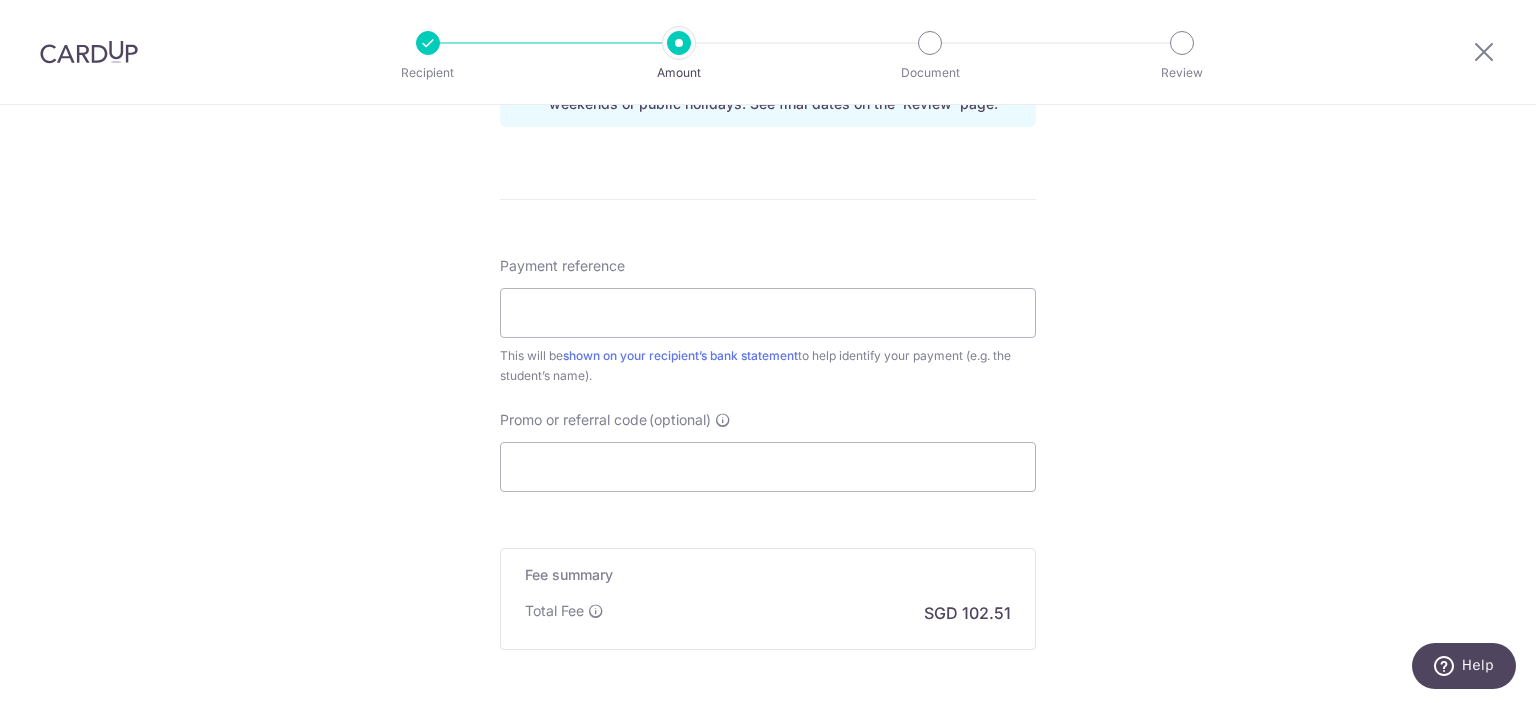 scroll, scrollTop: 1200, scrollLeft: 0, axis: vertical 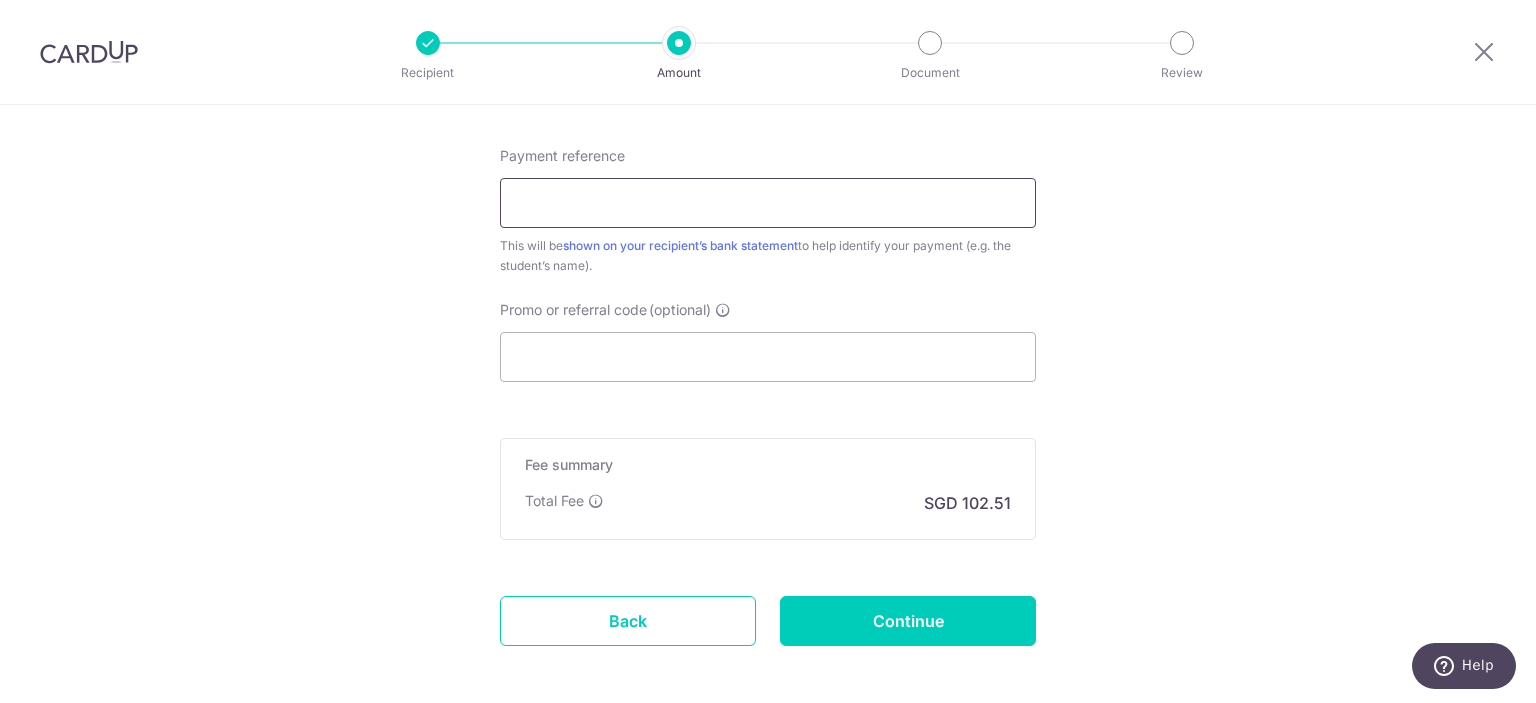 click on "Payment reference" at bounding box center (768, 203) 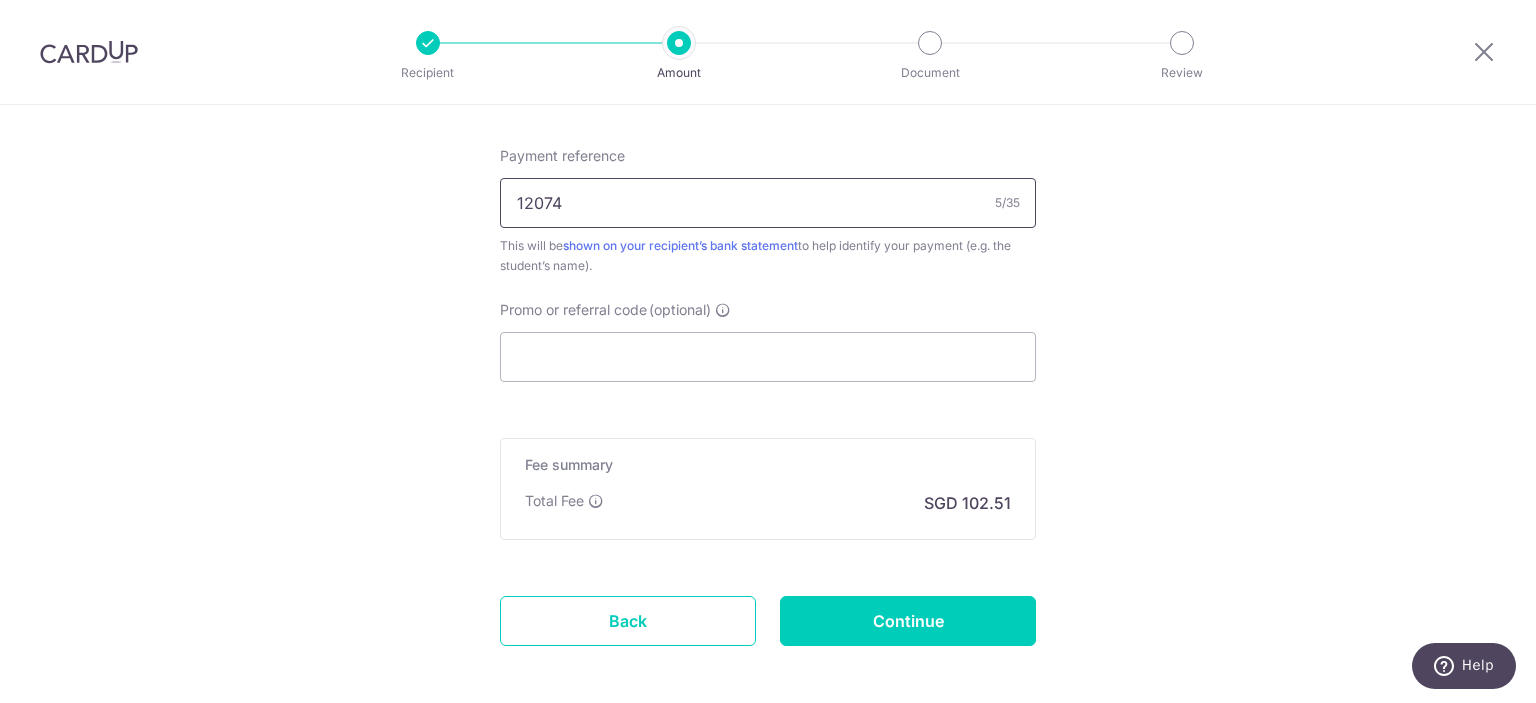 scroll, scrollTop: 1290, scrollLeft: 0, axis: vertical 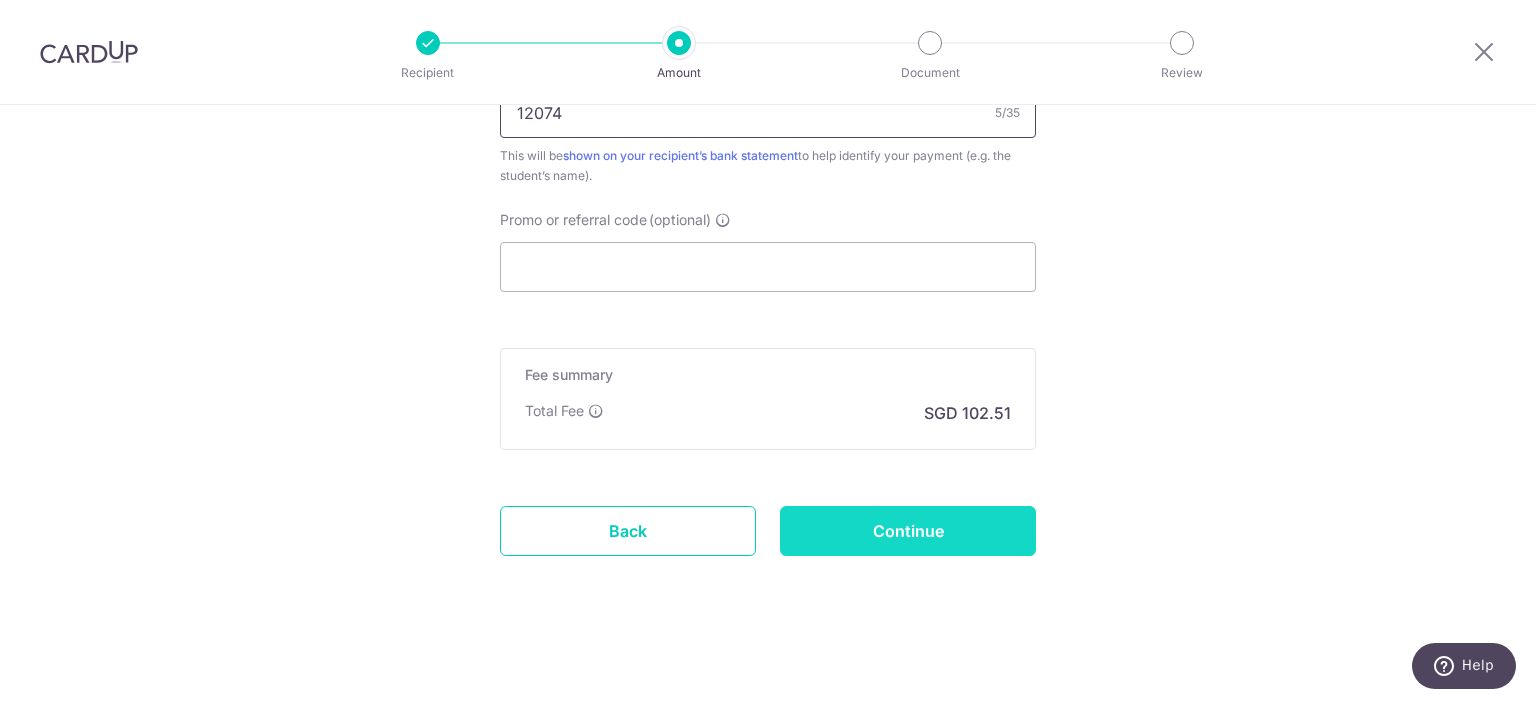 type on "12074" 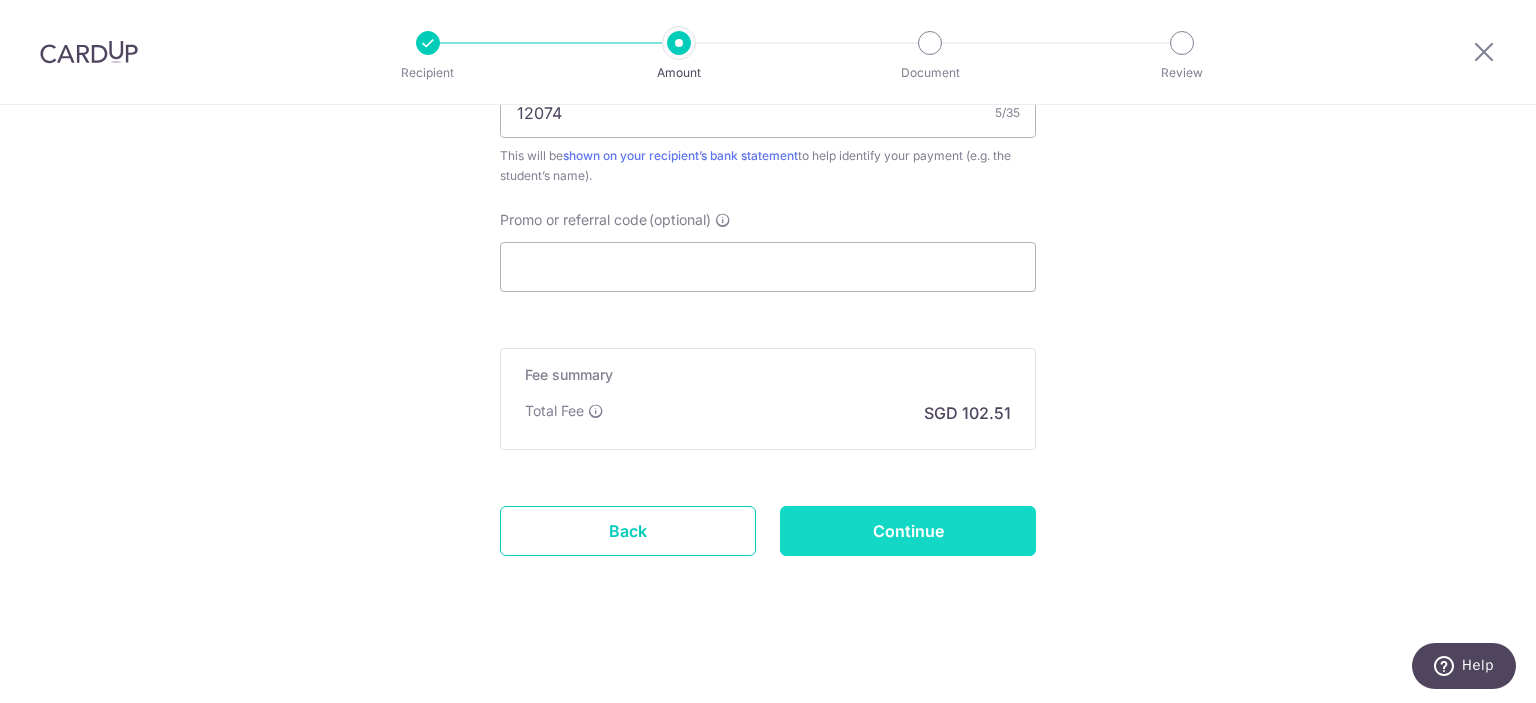 click on "Continue" at bounding box center (908, 531) 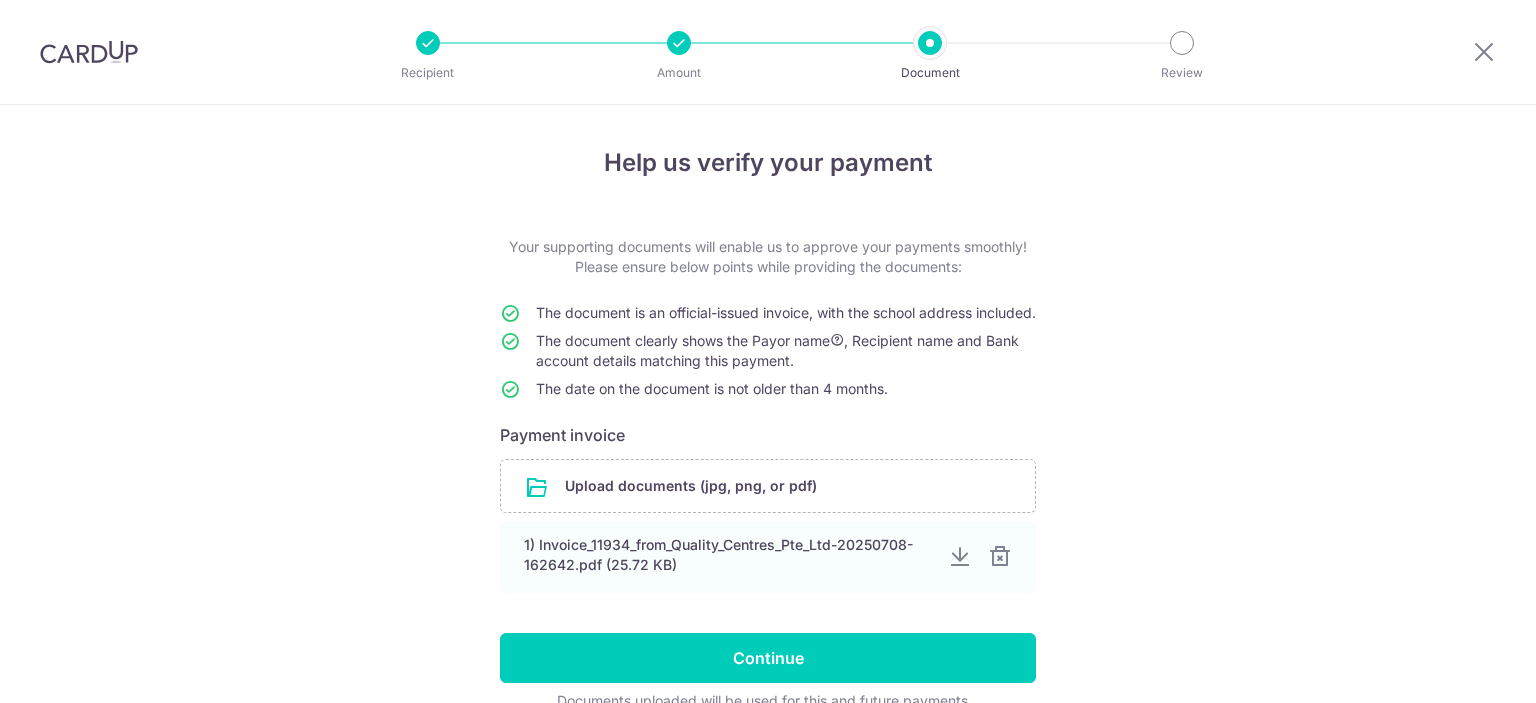 scroll, scrollTop: 0, scrollLeft: 0, axis: both 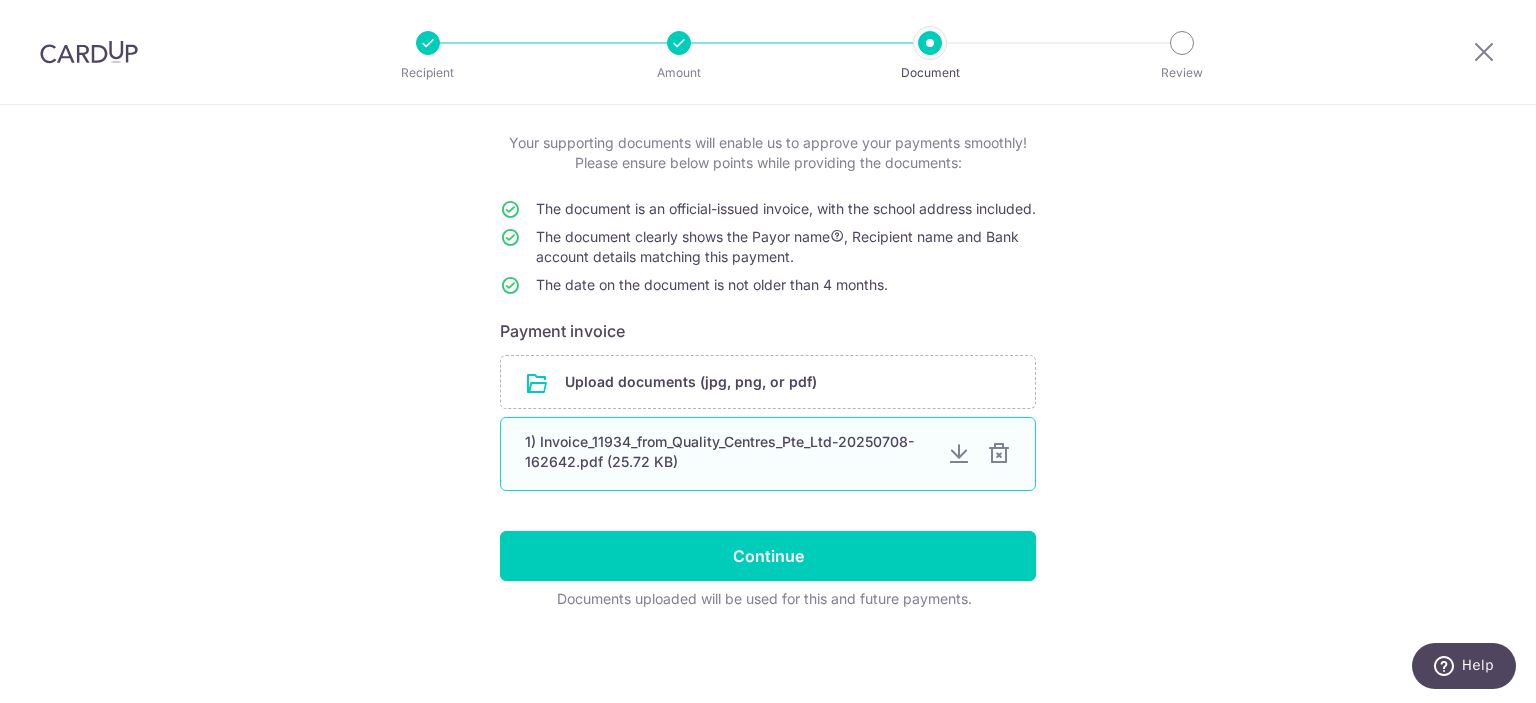 click at bounding box center (999, 454) 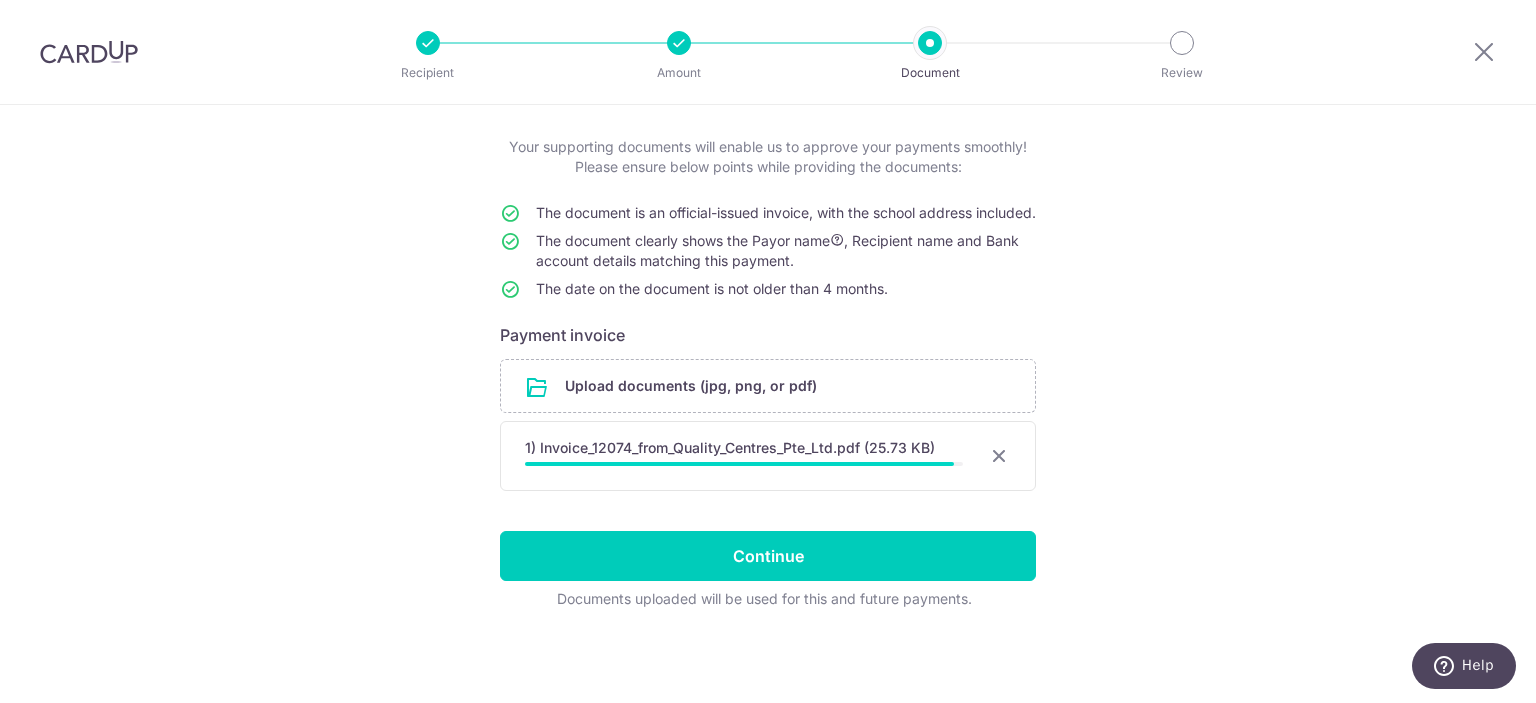 scroll, scrollTop: 115, scrollLeft: 0, axis: vertical 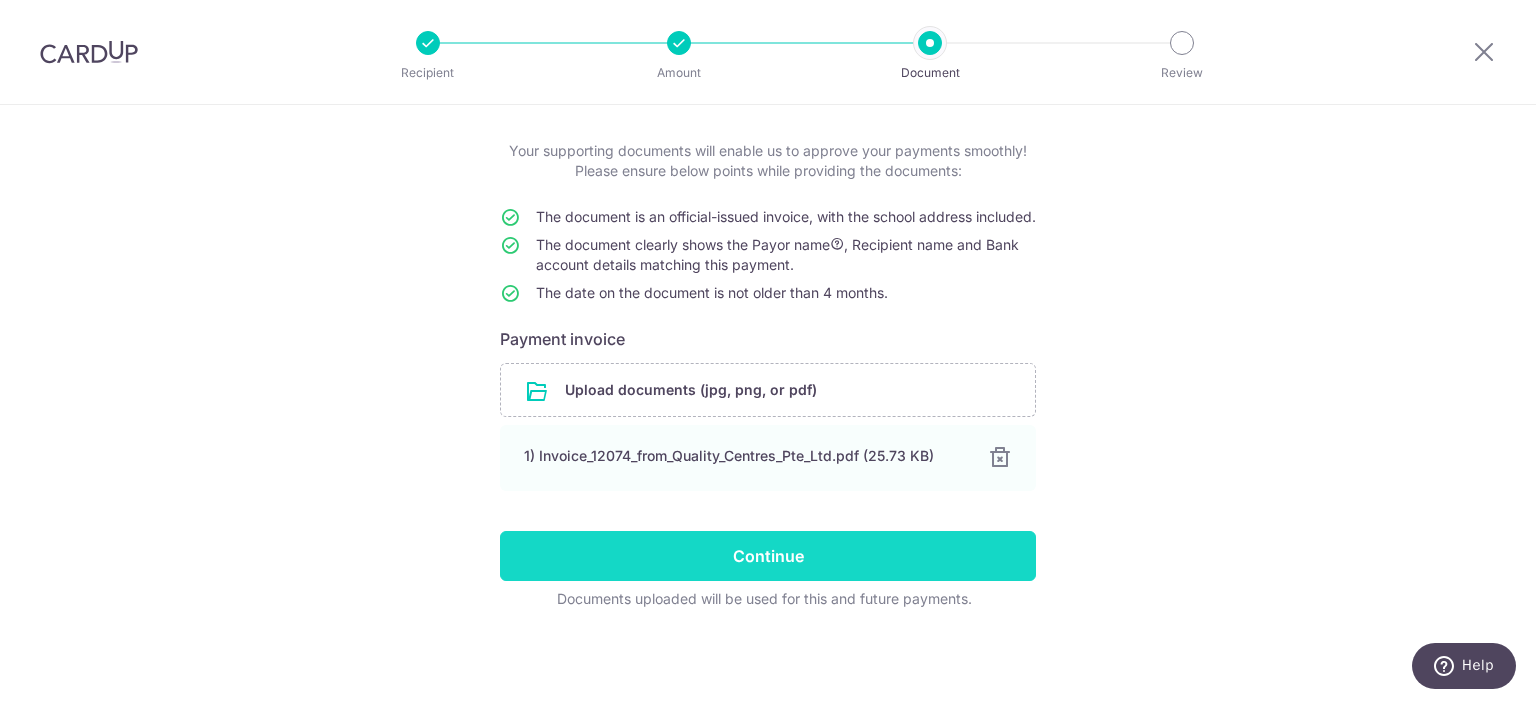 click on "Continue" at bounding box center (768, 556) 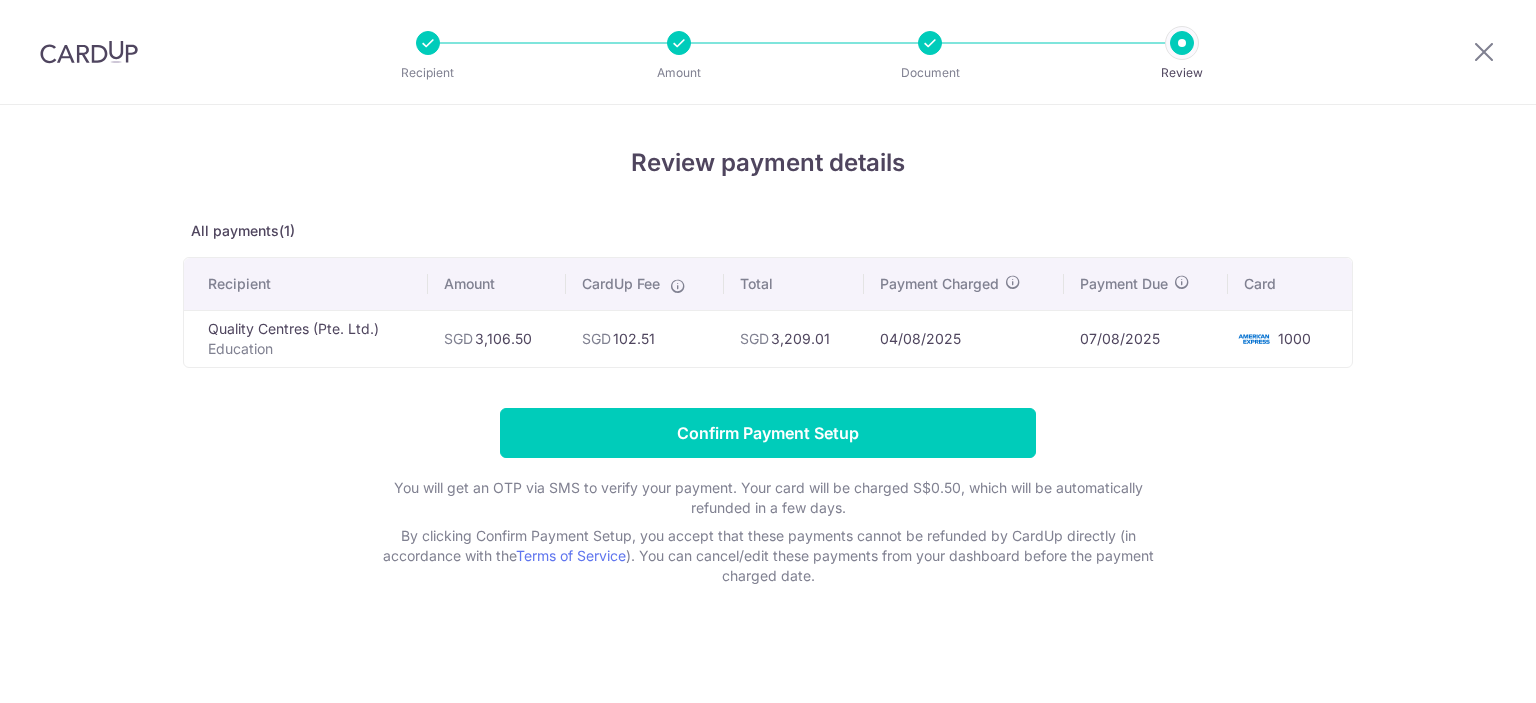 scroll, scrollTop: 0, scrollLeft: 0, axis: both 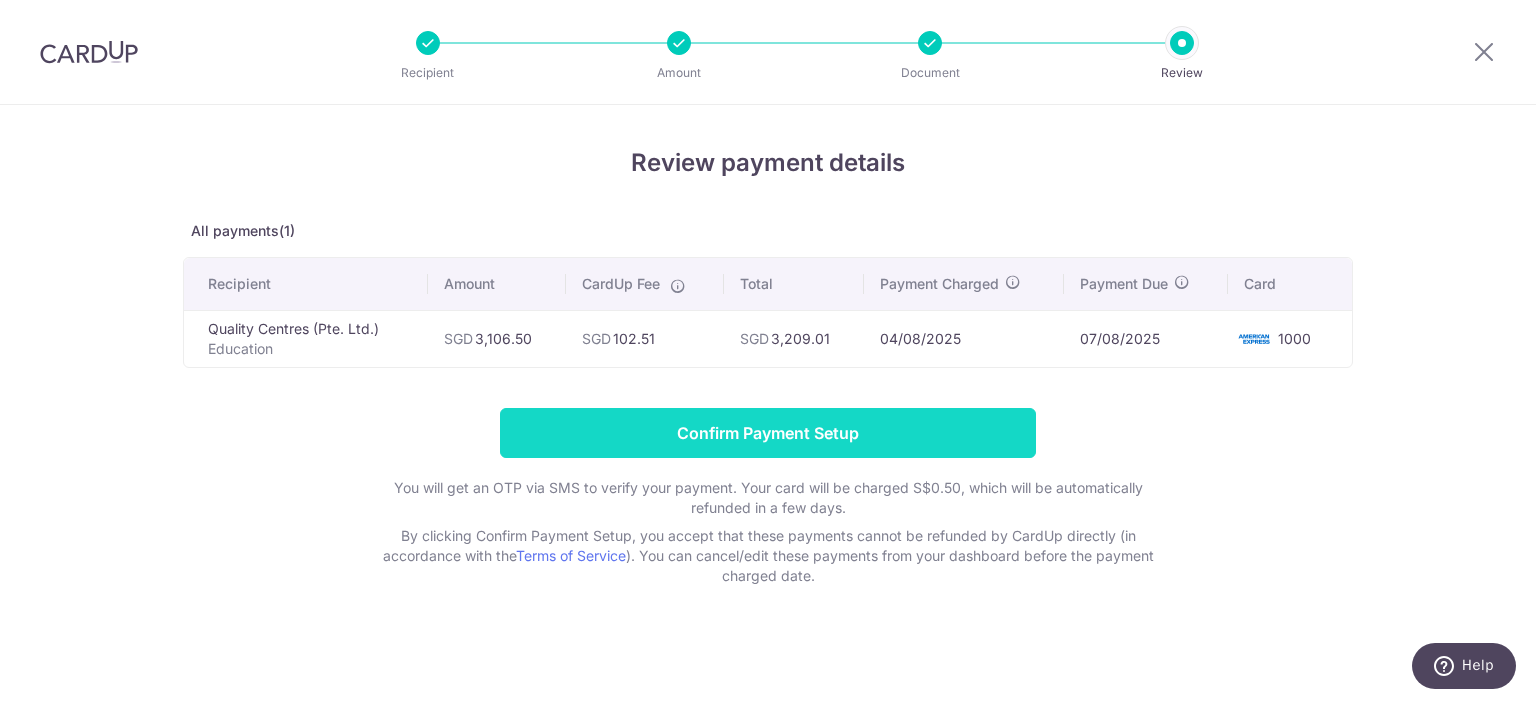 click on "Confirm Payment Setup" at bounding box center (768, 433) 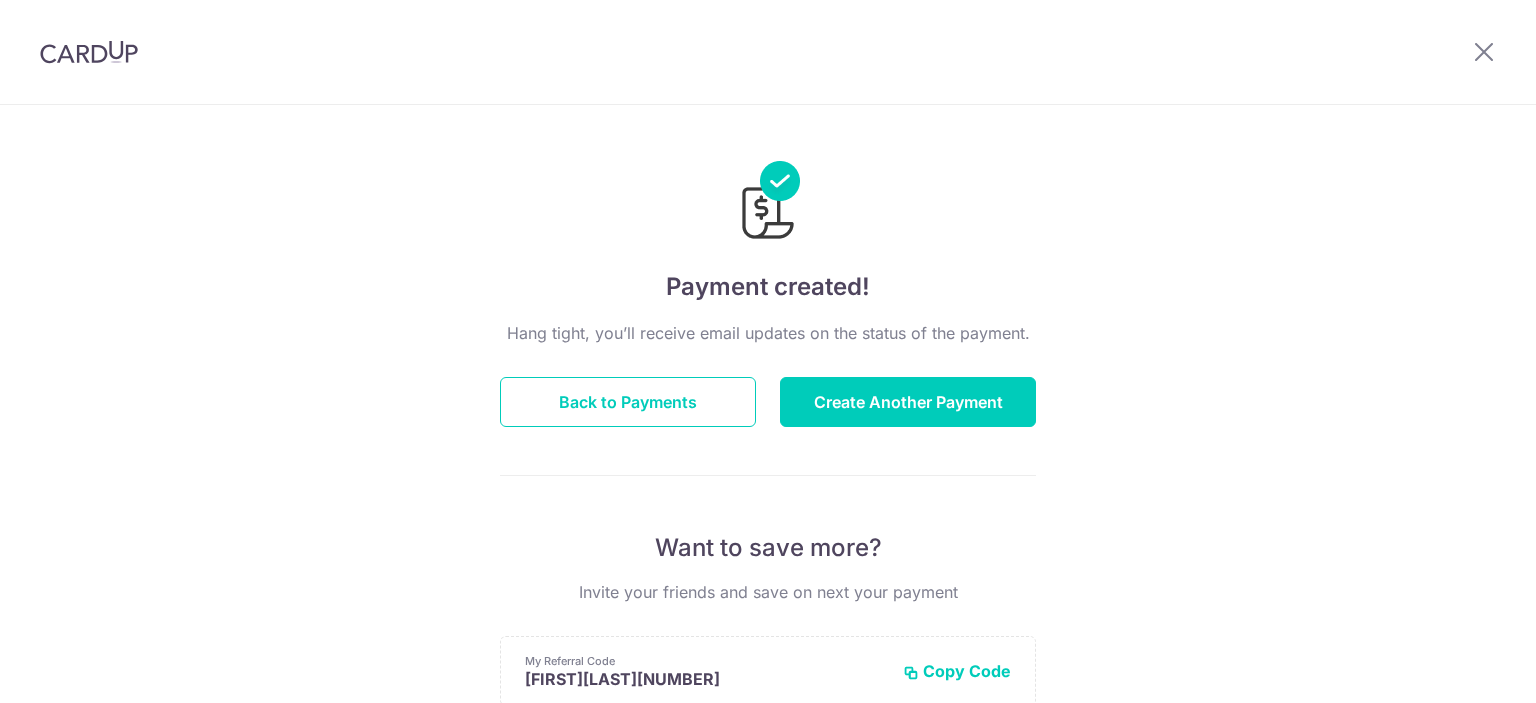 scroll, scrollTop: 0, scrollLeft: 0, axis: both 